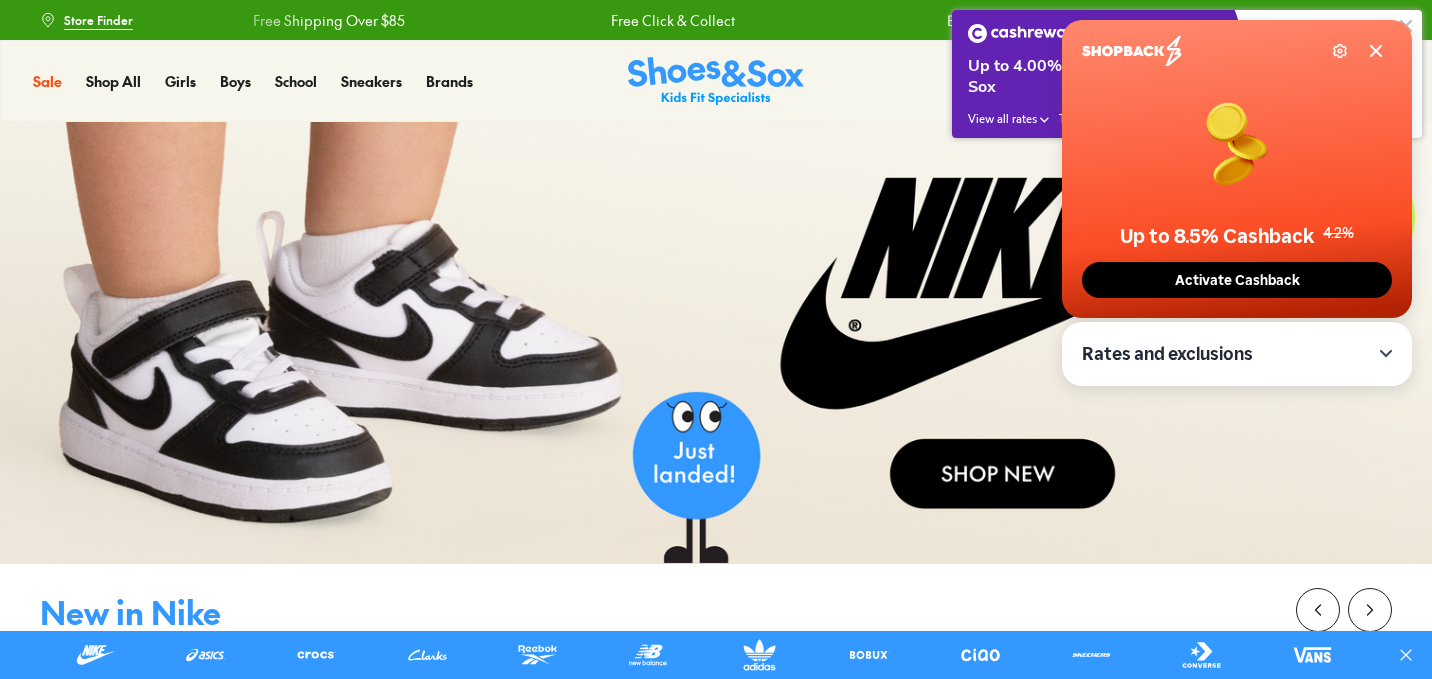 scroll, scrollTop: 0, scrollLeft: 0, axis: both 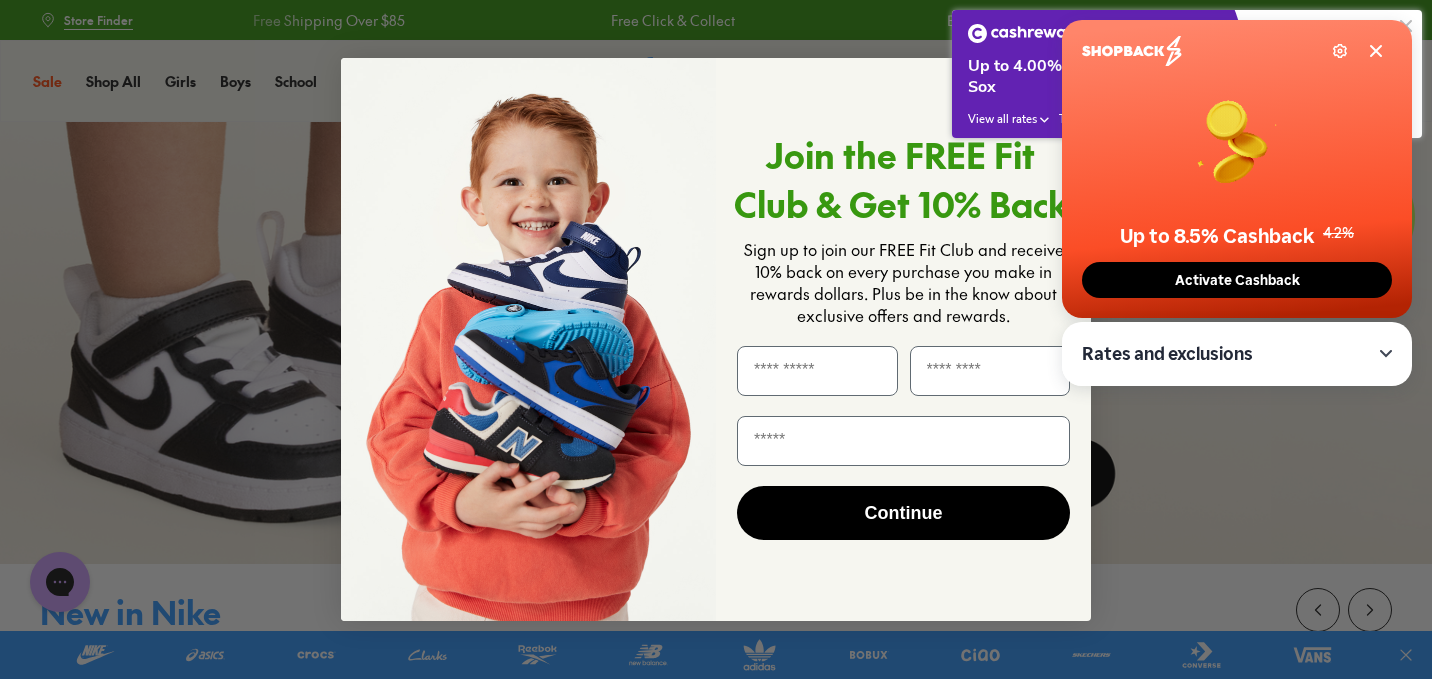 click 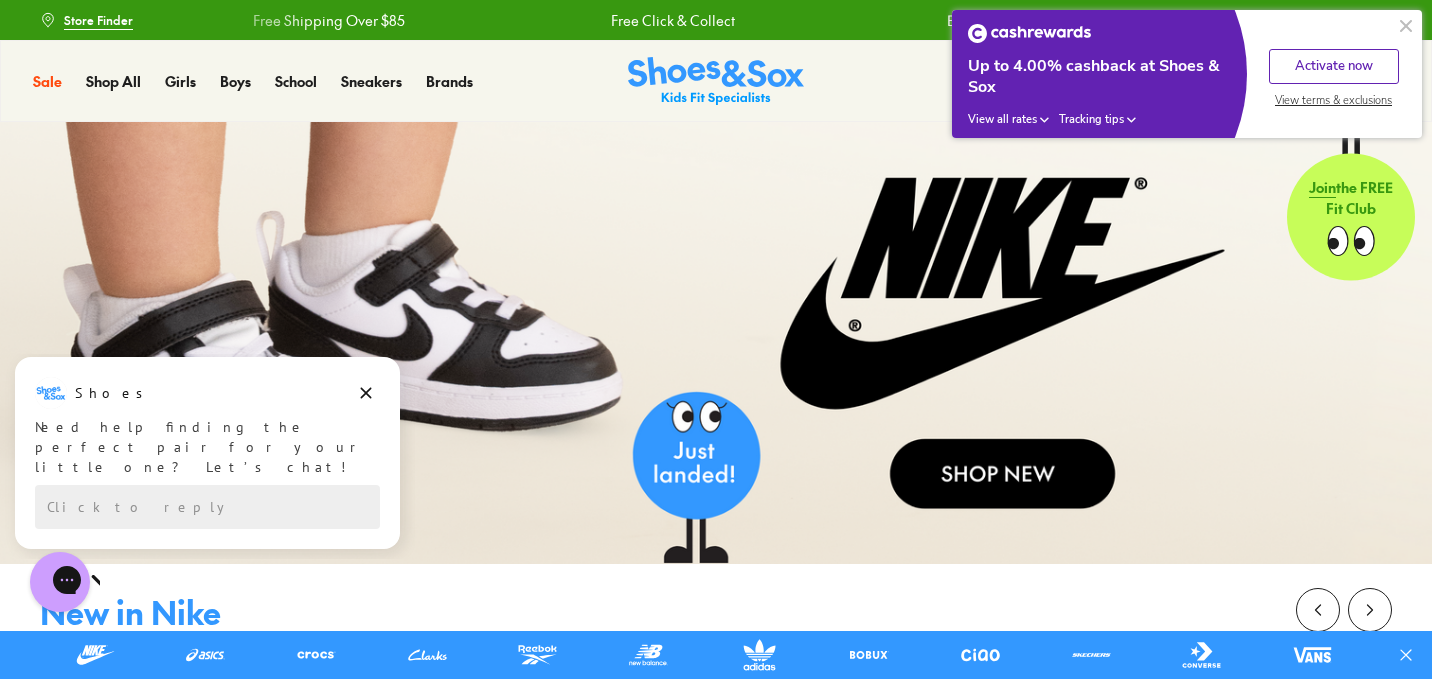 click at bounding box center [1406, 26] 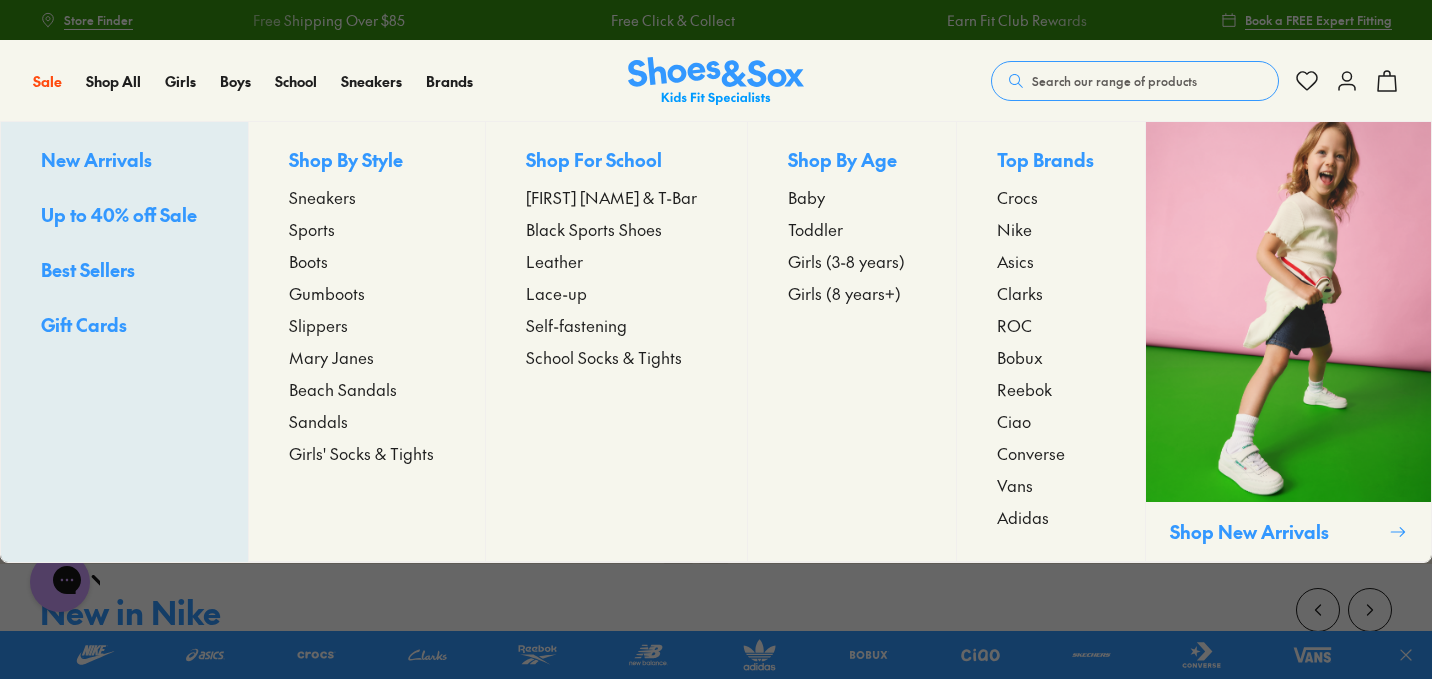 click on "Baby" at bounding box center (806, 197) 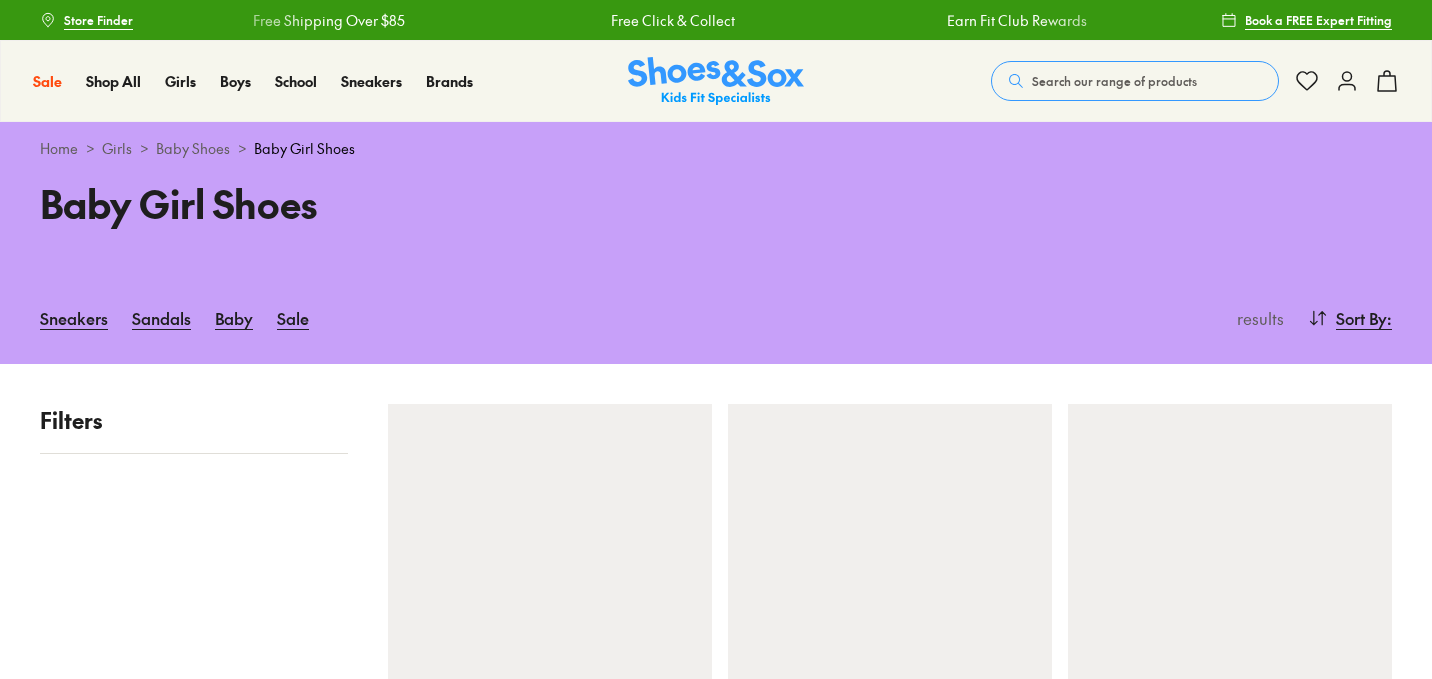 scroll, scrollTop: 0, scrollLeft: 0, axis: both 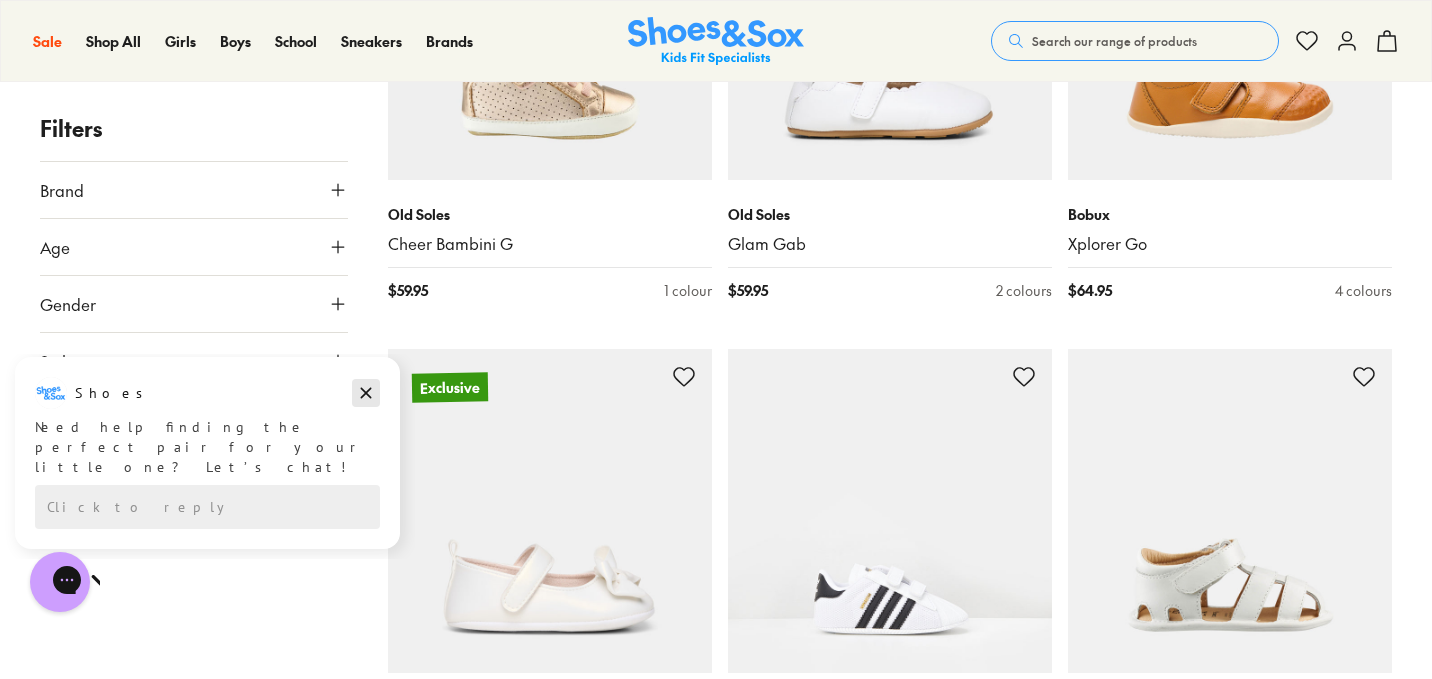 click 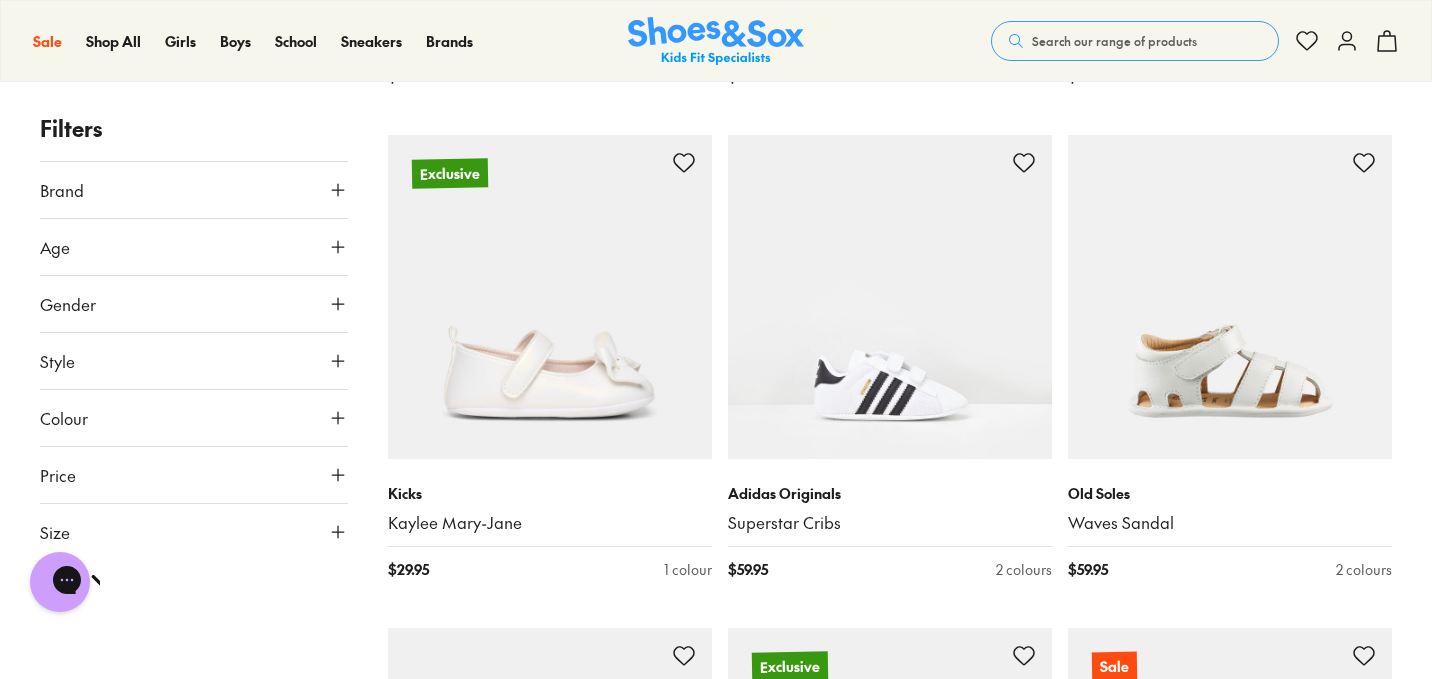 scroll, scrollTop: 1289, scrollLeft: 0, axis: vertical 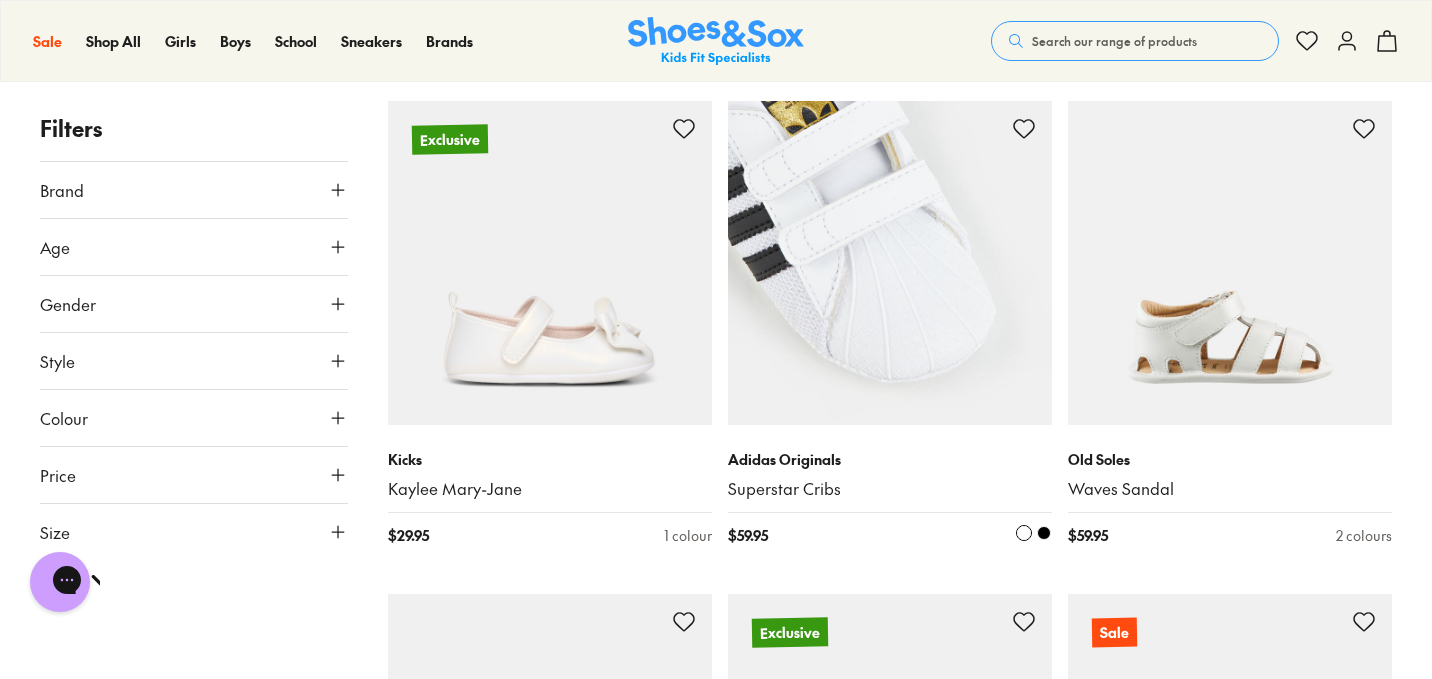 click at bounding box center [1024, 533] 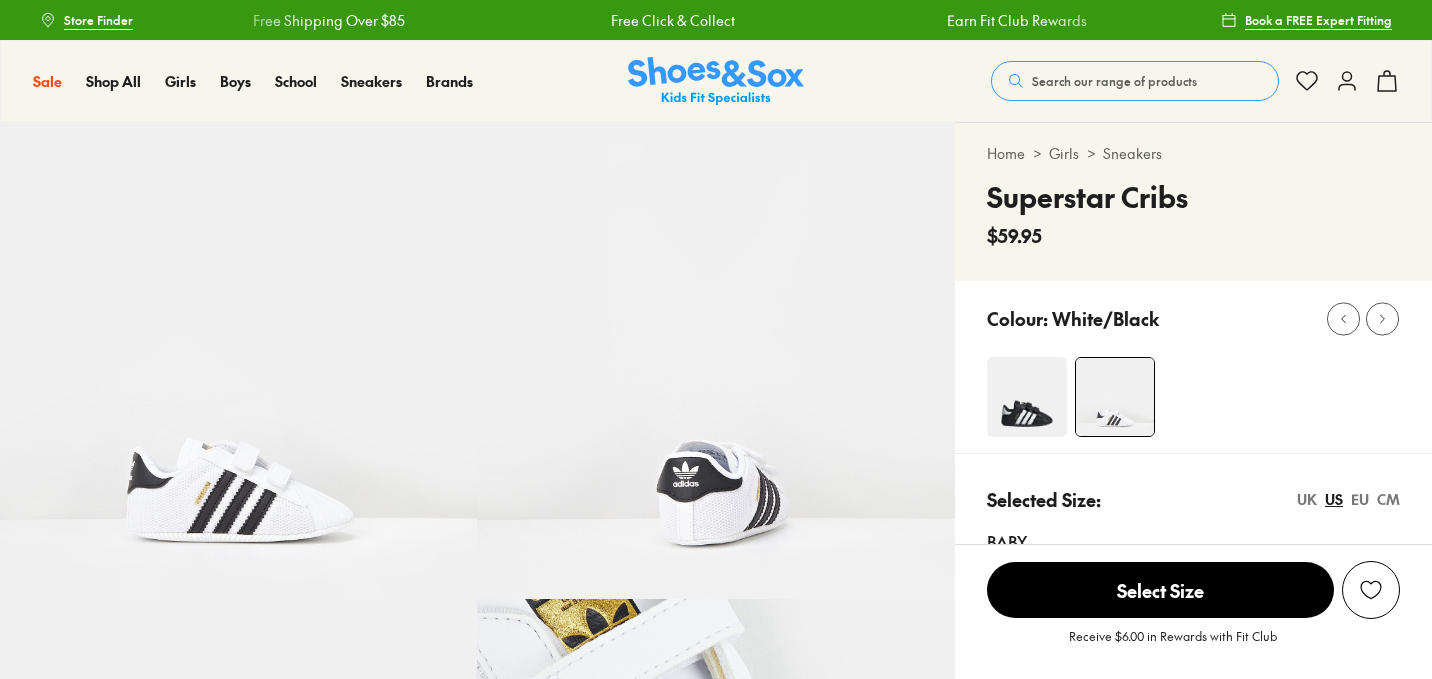 scroll, scrollTop: 0, scrollLeft: 0, axis: both 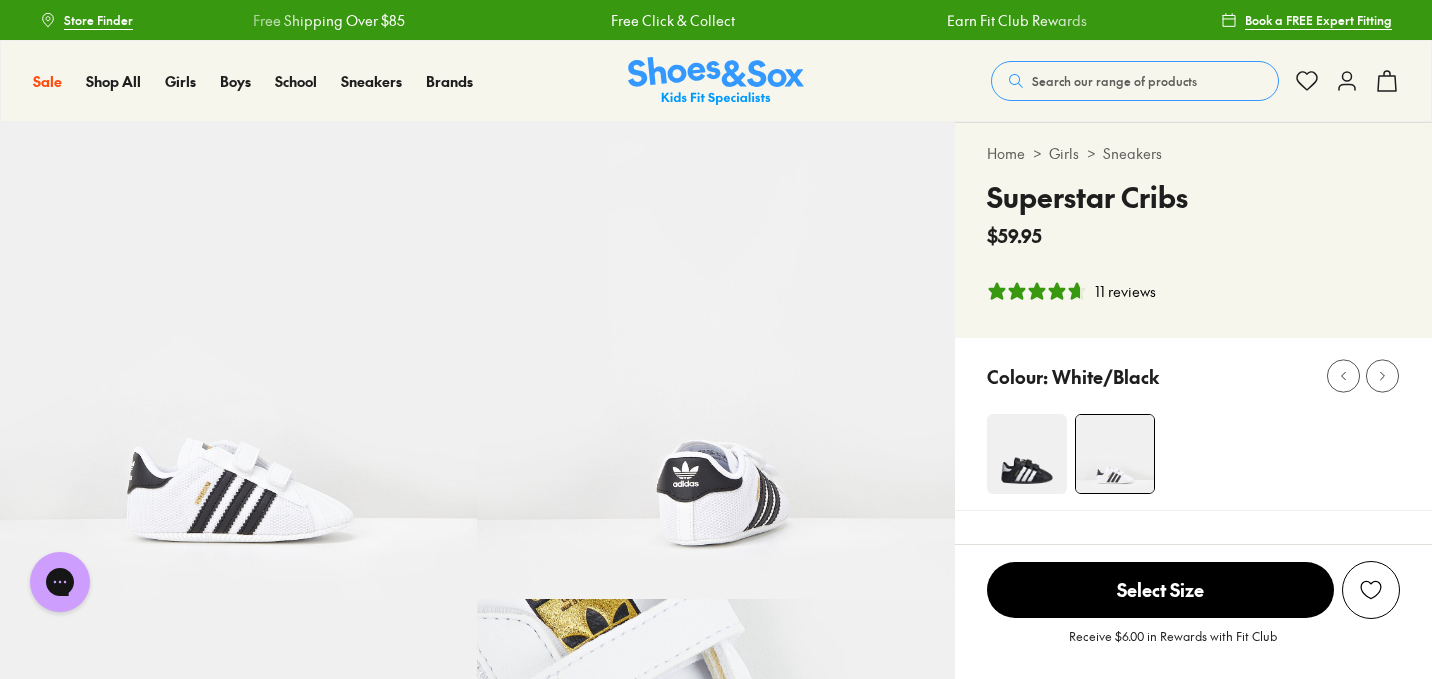 select on "*" 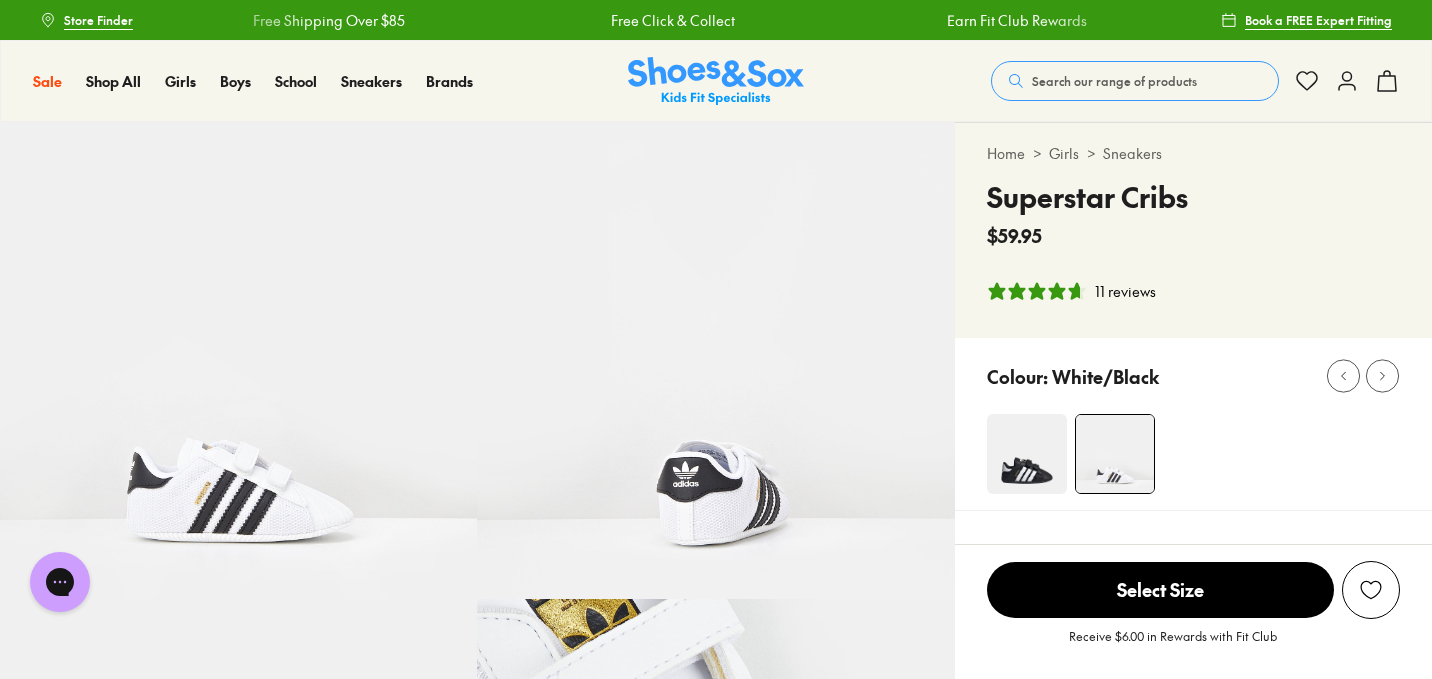 scroll, scrollTop: 0, scrollLeft: 0, axis: both 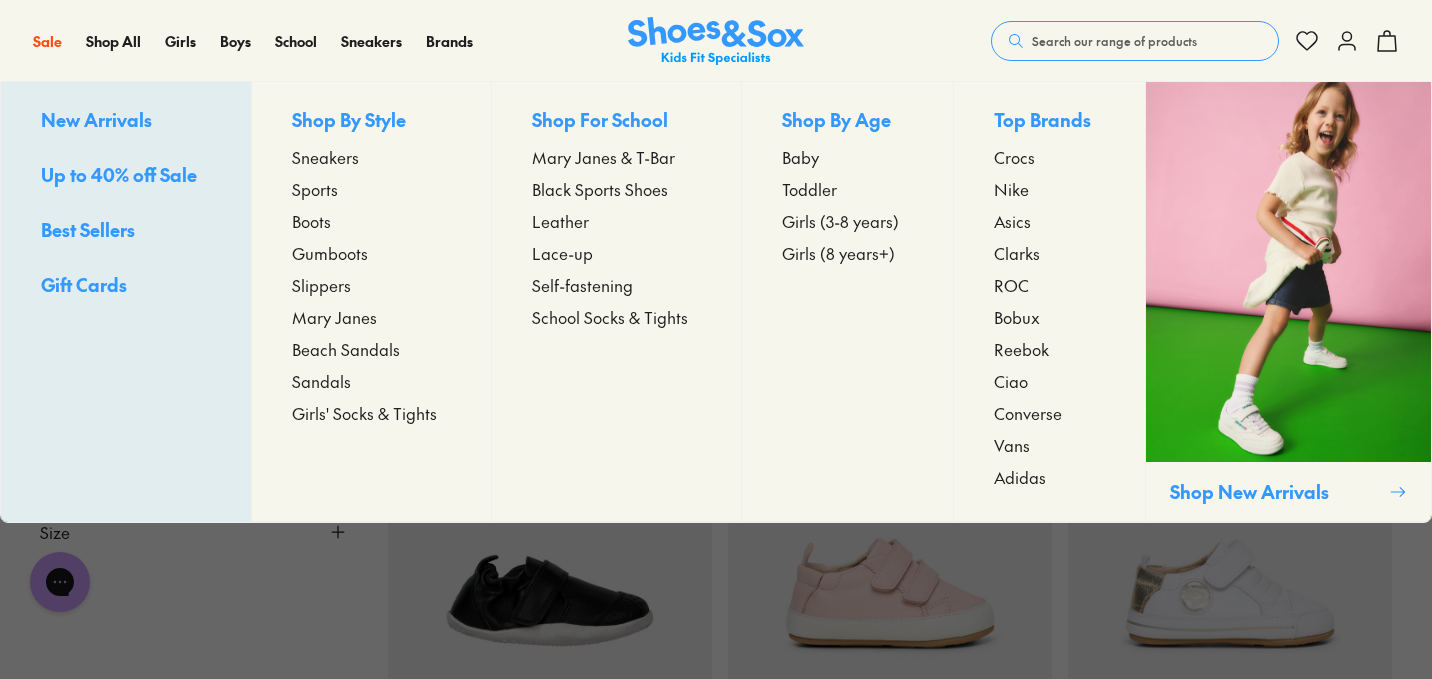 click on "Baby" at bounding box center (800, 157) 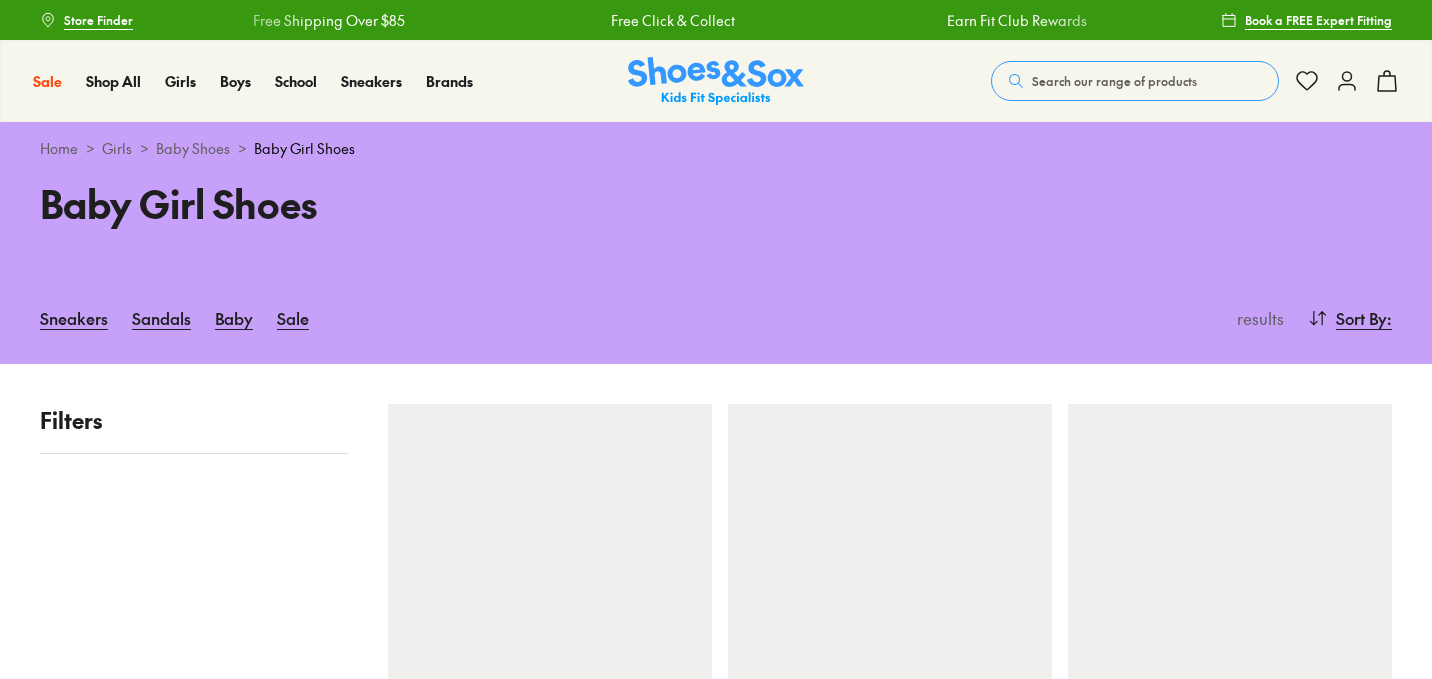 scroll, scrollTop: 0, scrollLeft: 0, axis: both 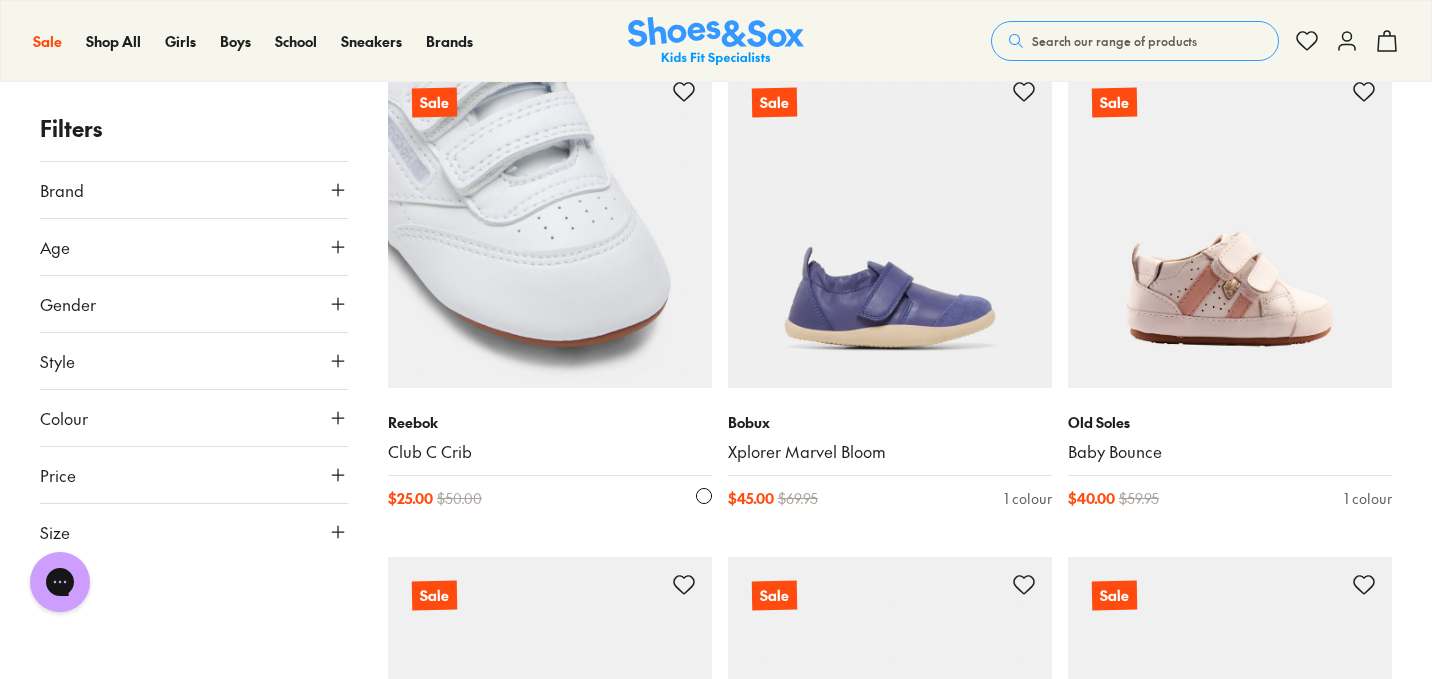 click at bounding box center [550, 226] 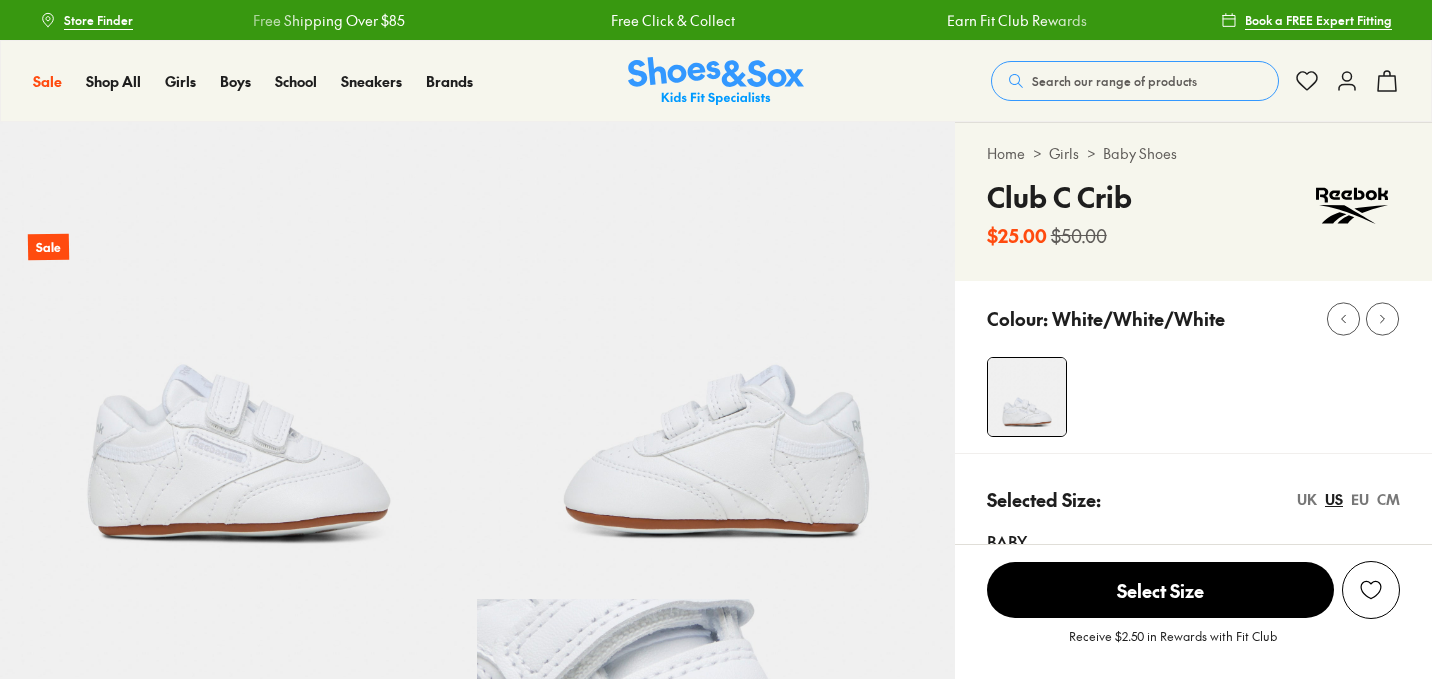 scroll, scrollTop: 0, scrollLeft: 0, axis: both 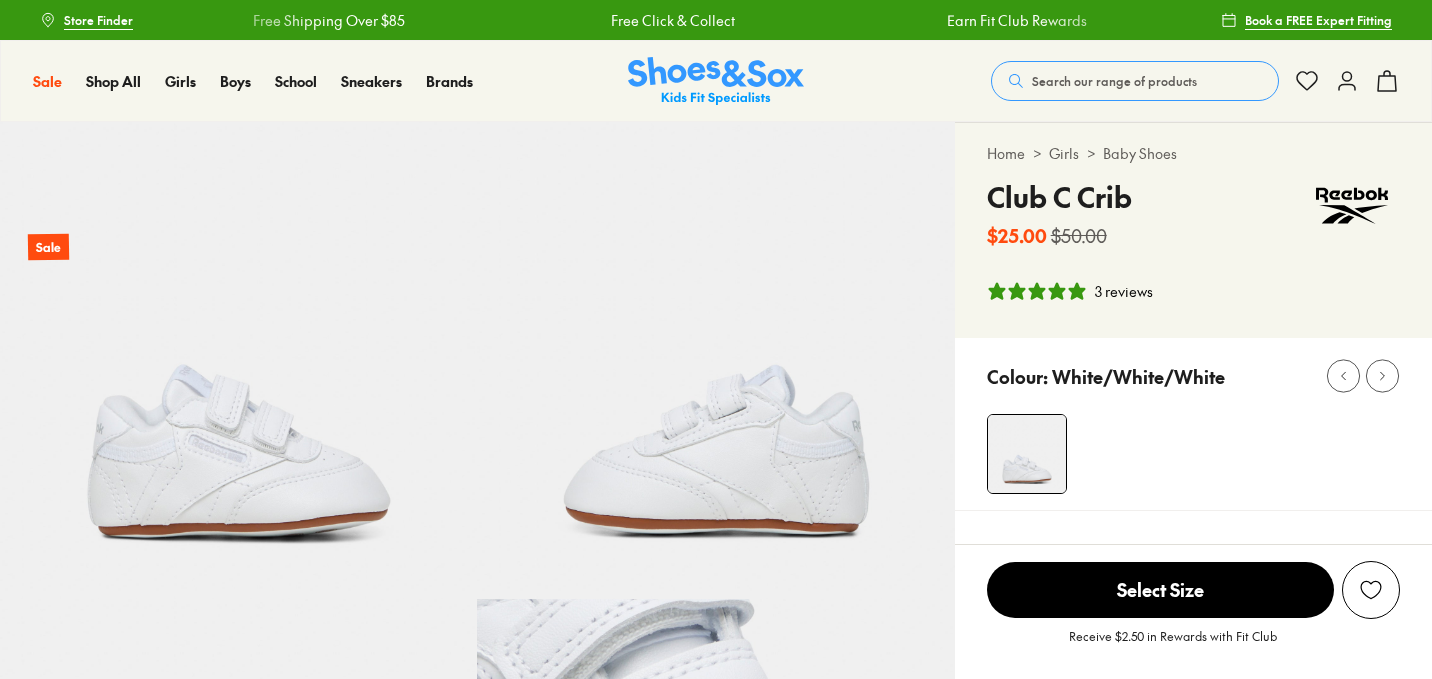 select on "*" 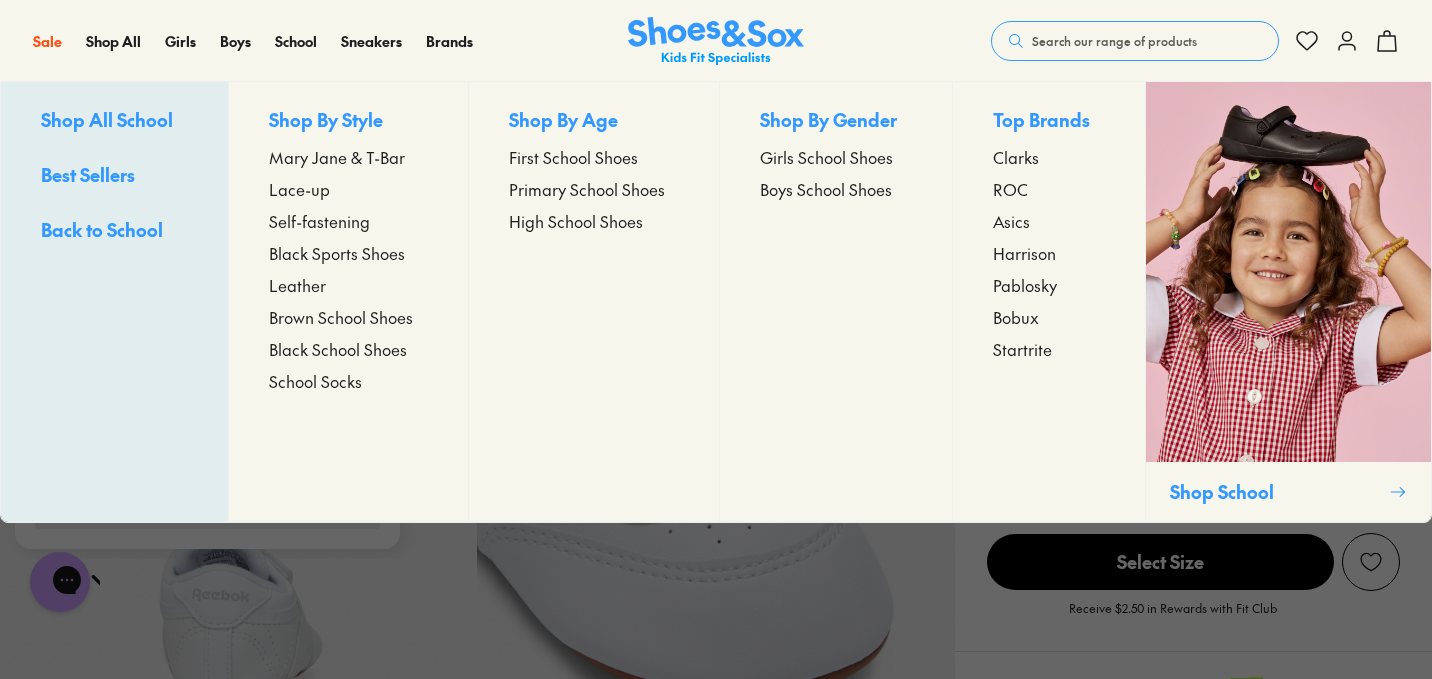scroll, scrollTop: 316, scrollLeft: 0, axis: vertical 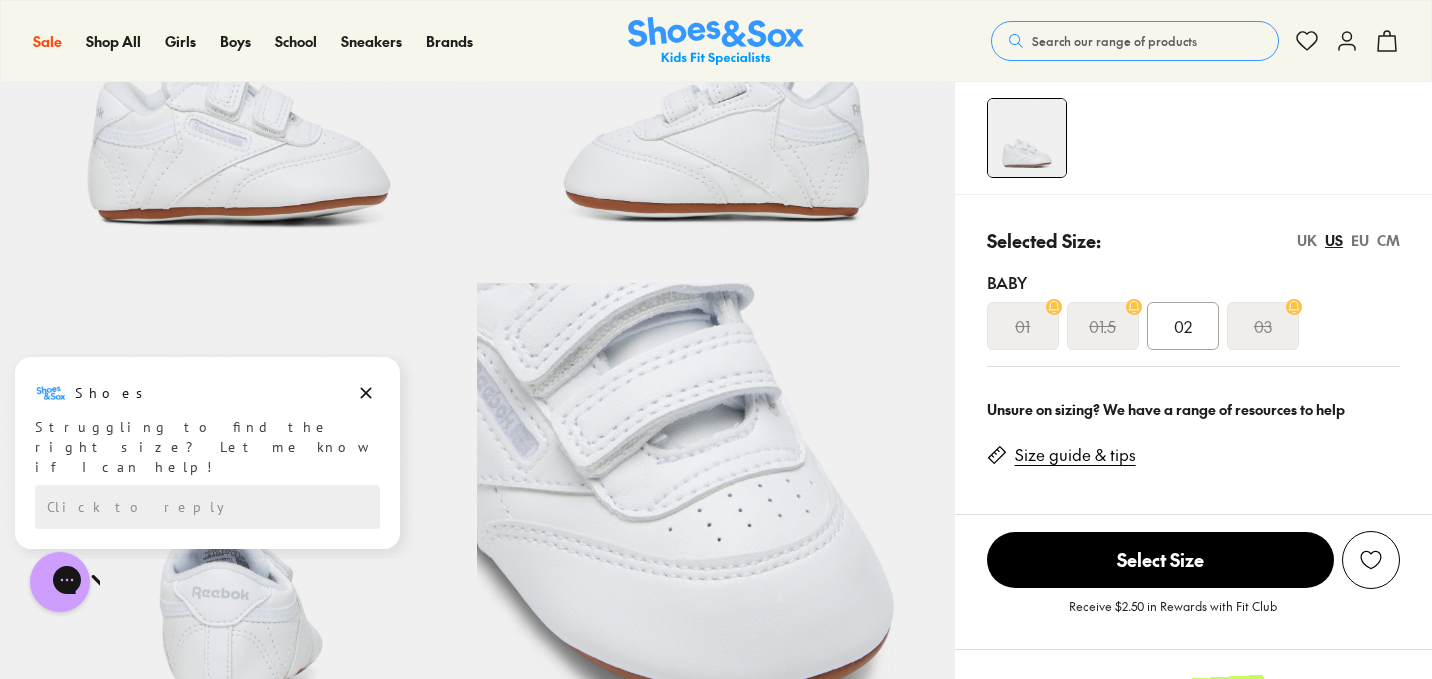 click 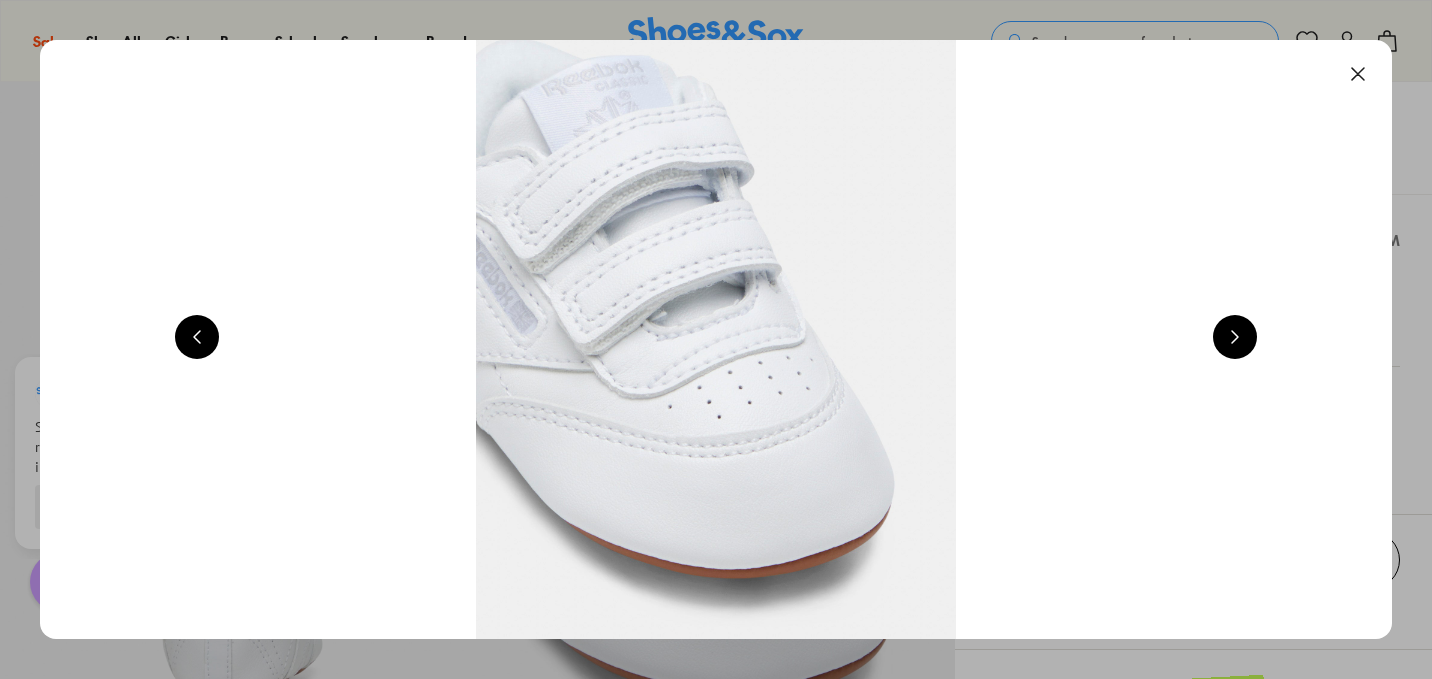 scroll, scrollTop: 0, scrollLeft: 5440, axis: horizontal 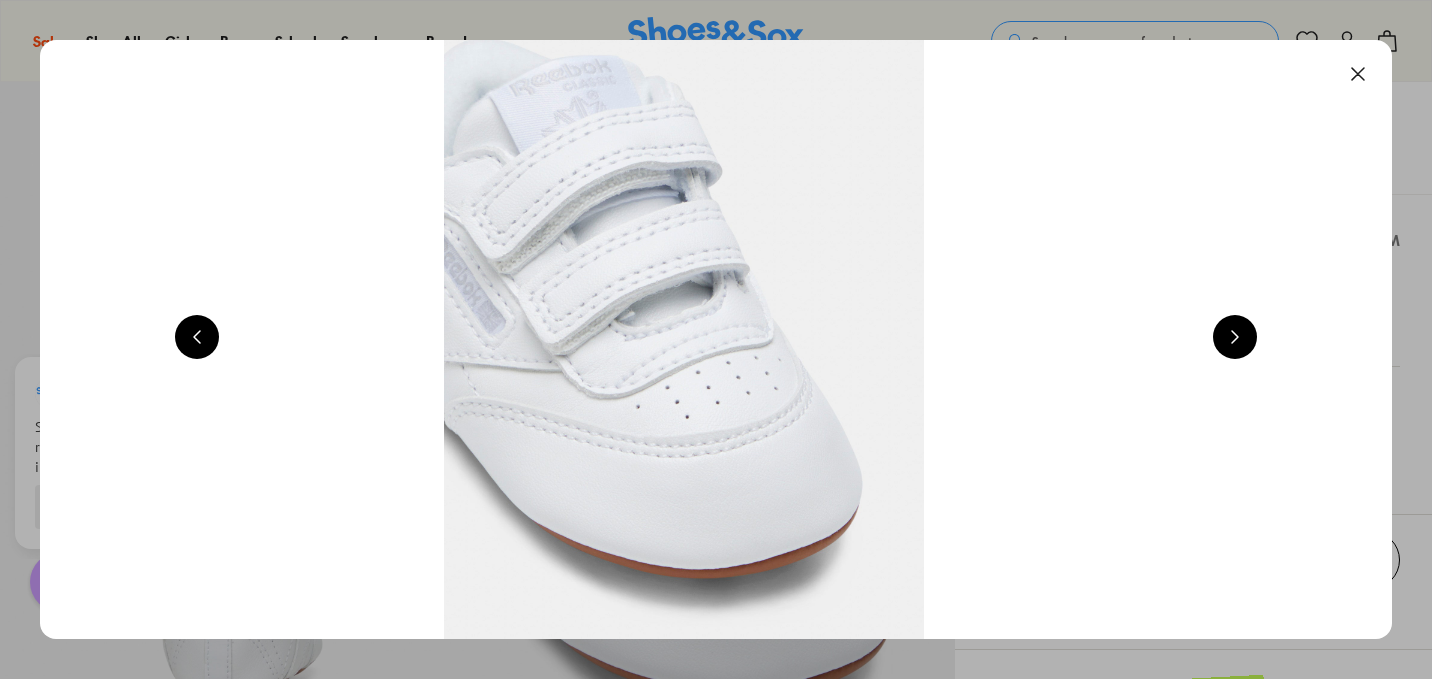 click at bounding box center [1358, 74] 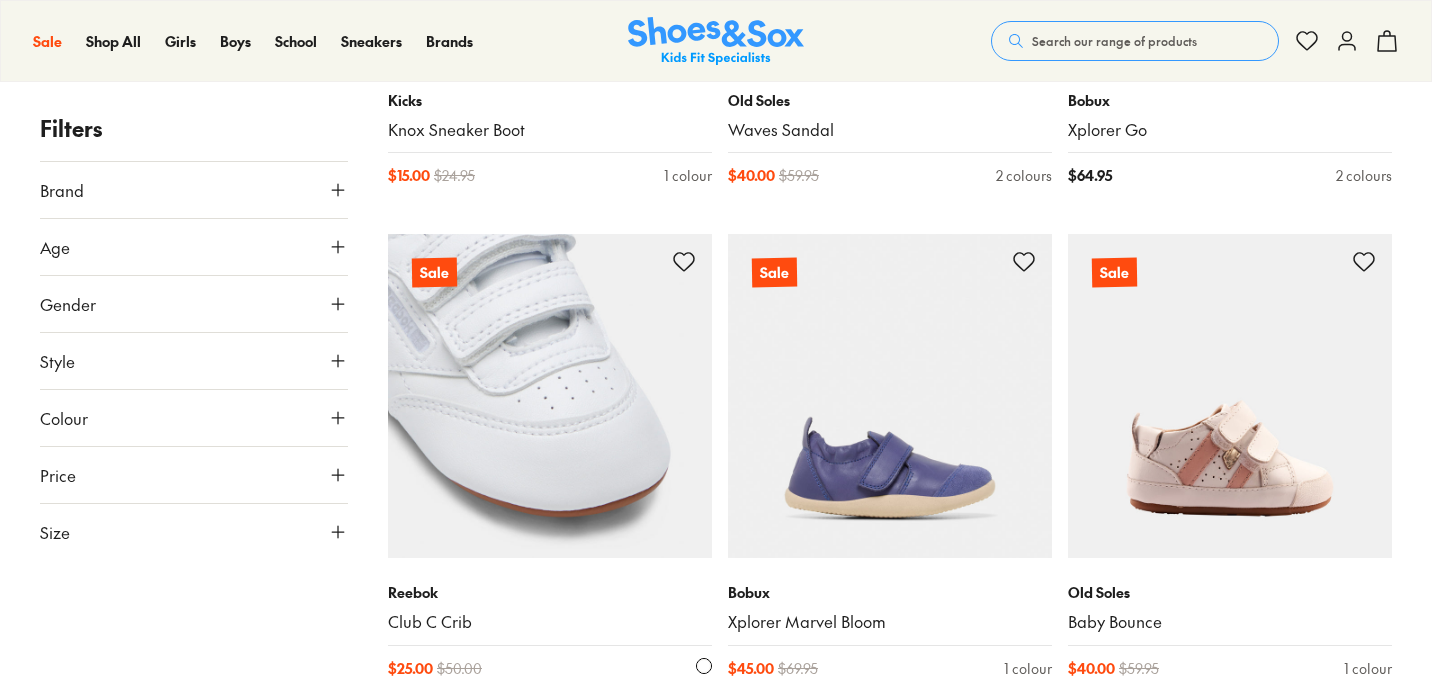 scroll, scrollTop: 3620, scrollLeft: 0, axis: vertical 